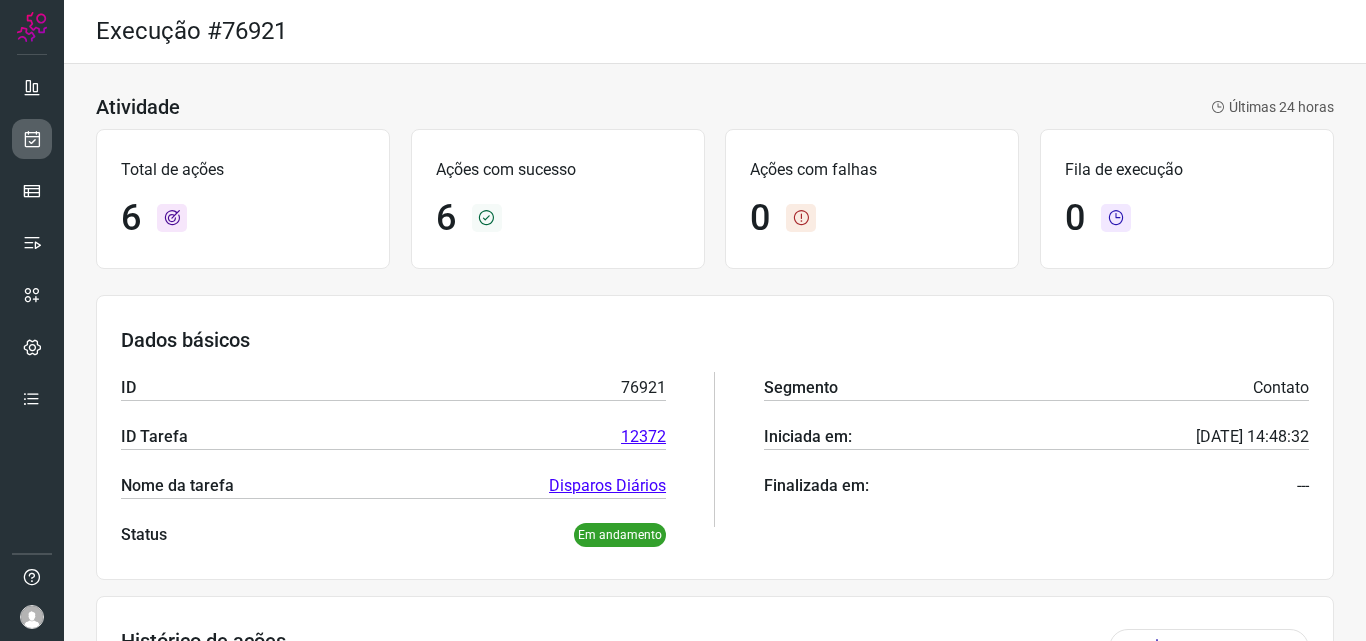 scroll, scrollTop: 0, scrollLeft: 0, axis: both 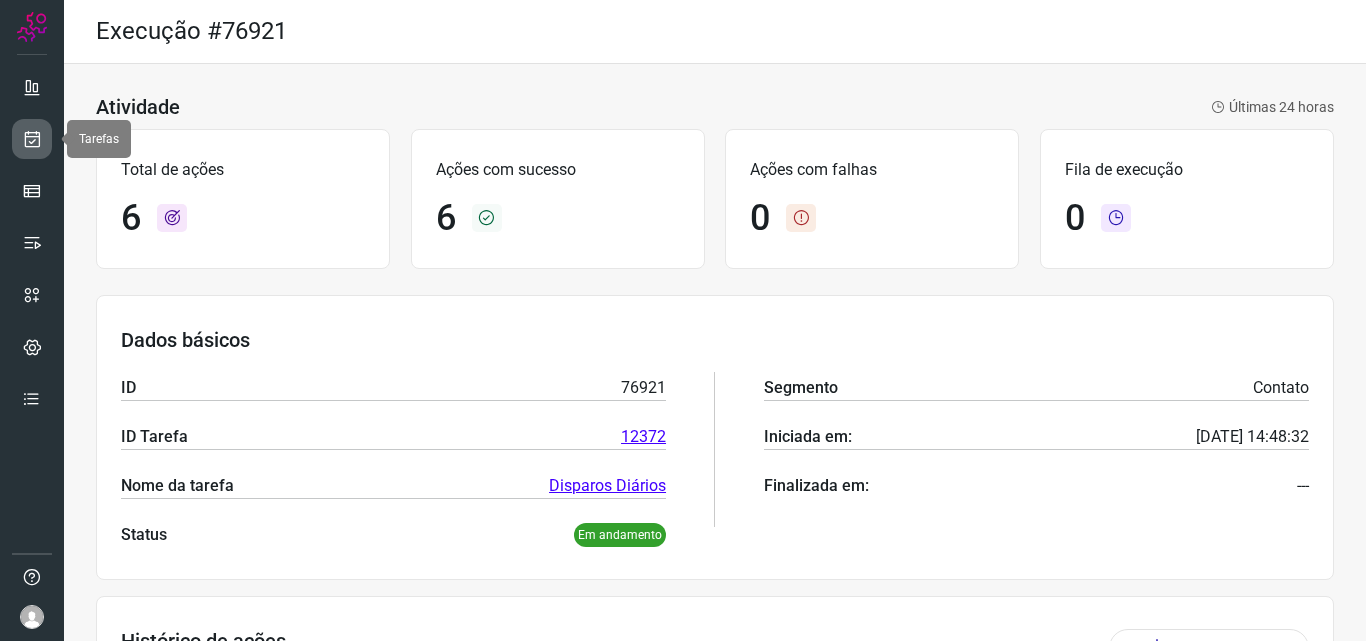 click at bounding box center [32, 139] 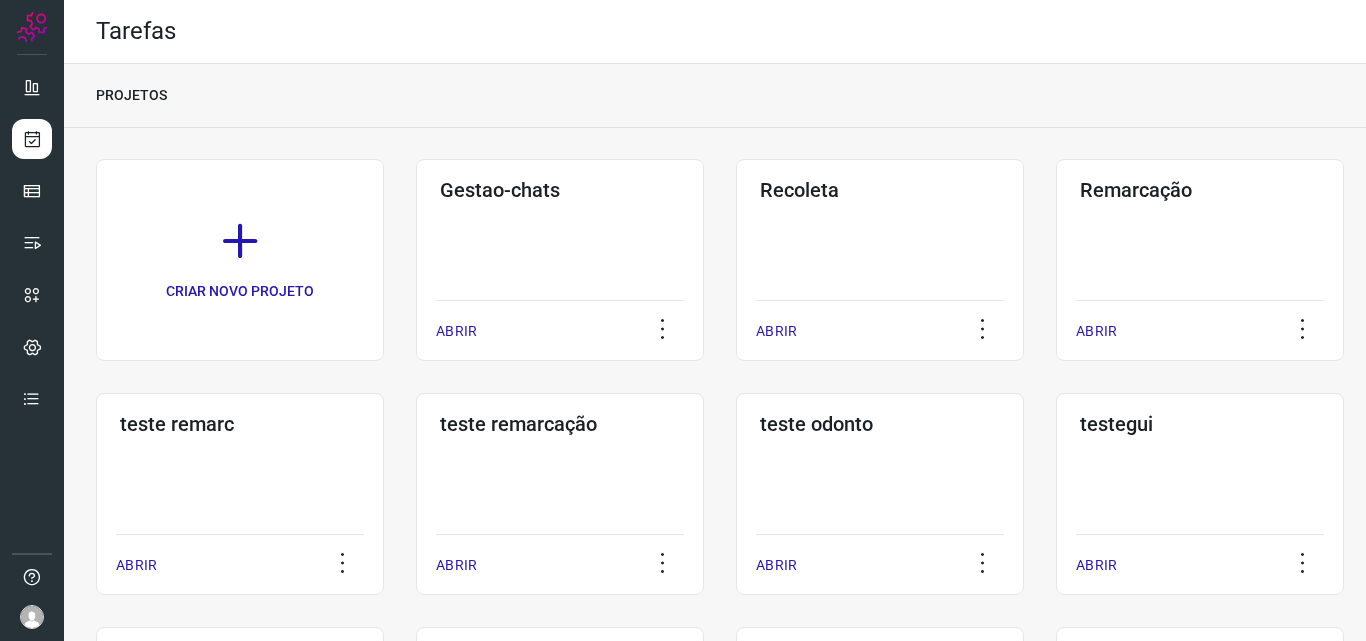 click on "Remarcação  ABRIR" 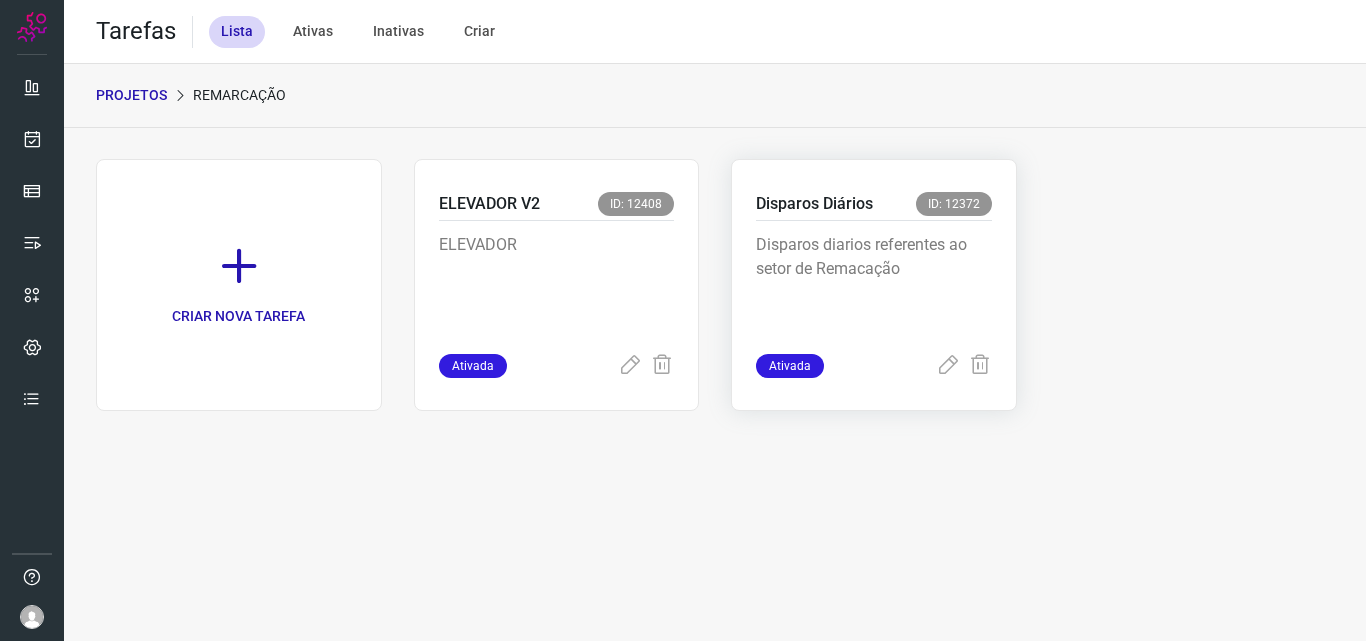 click on "Disparos diarios referentes ao setor de Remacação" at bounding box center (874, 283) 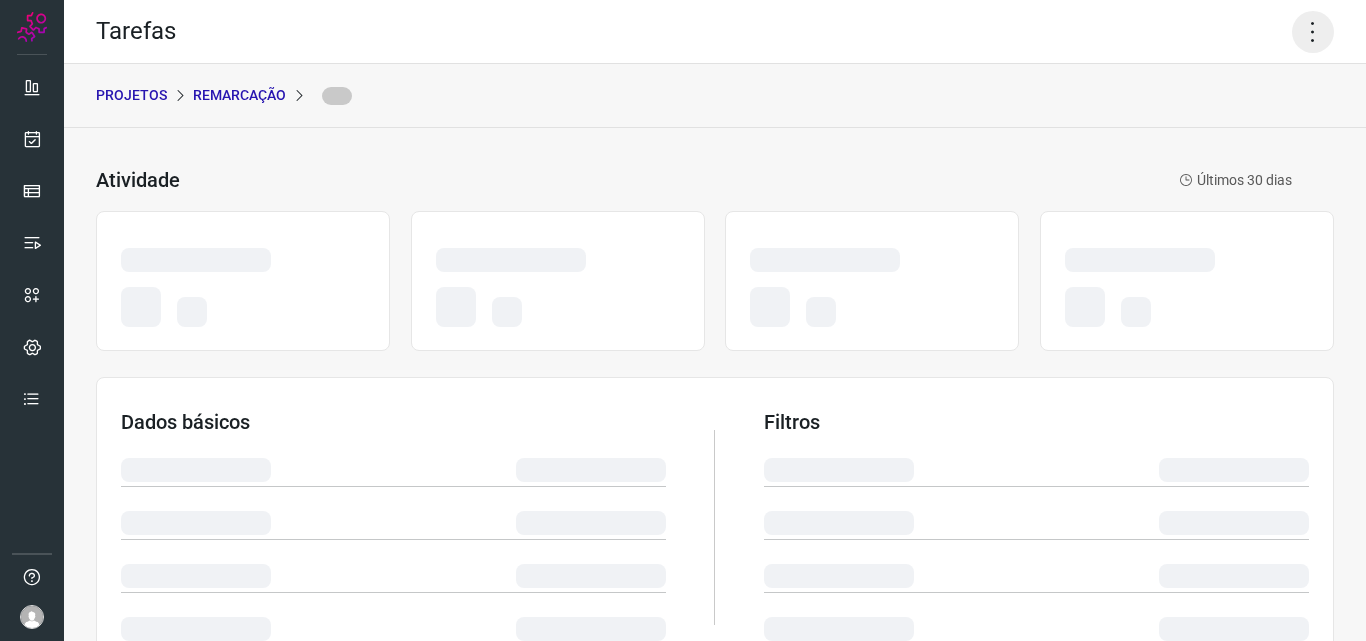 click 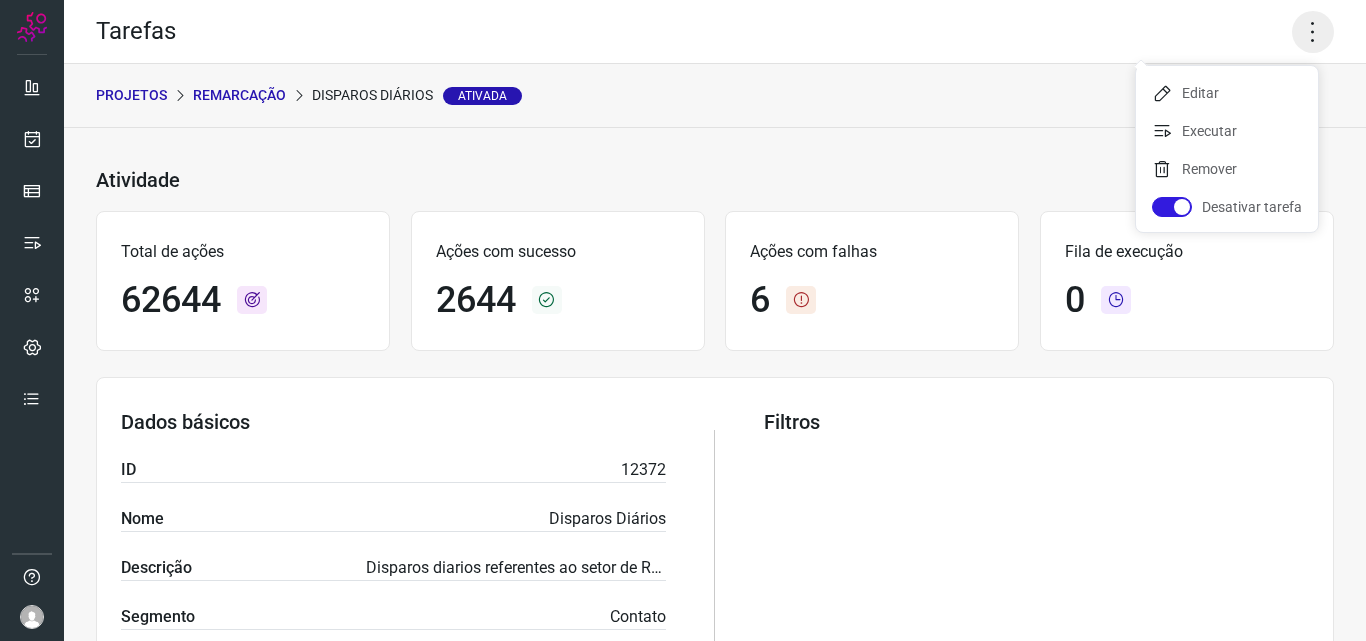 click 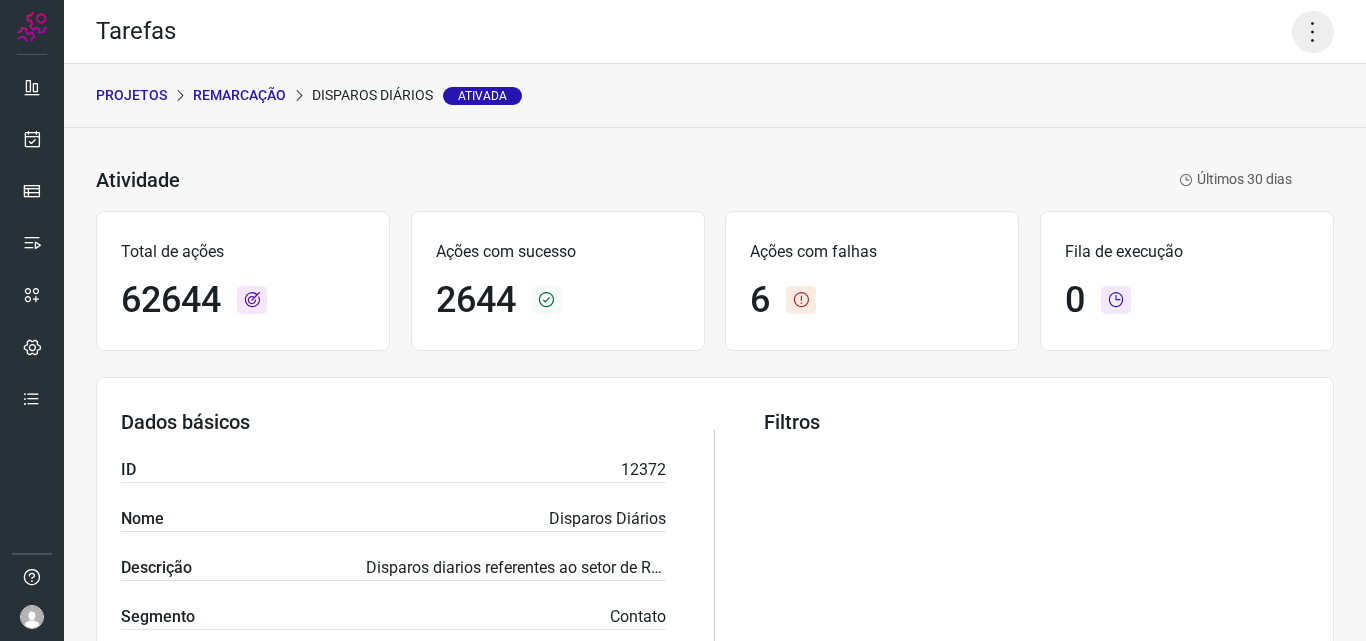 click 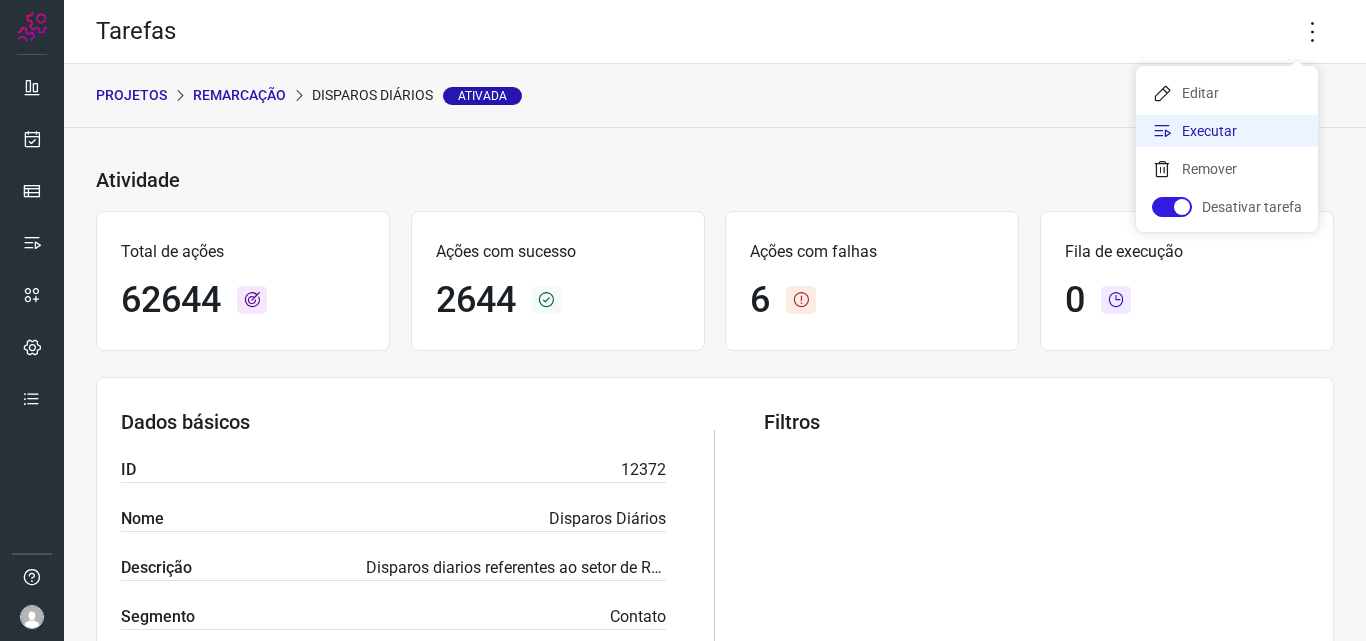 click on "Executar" 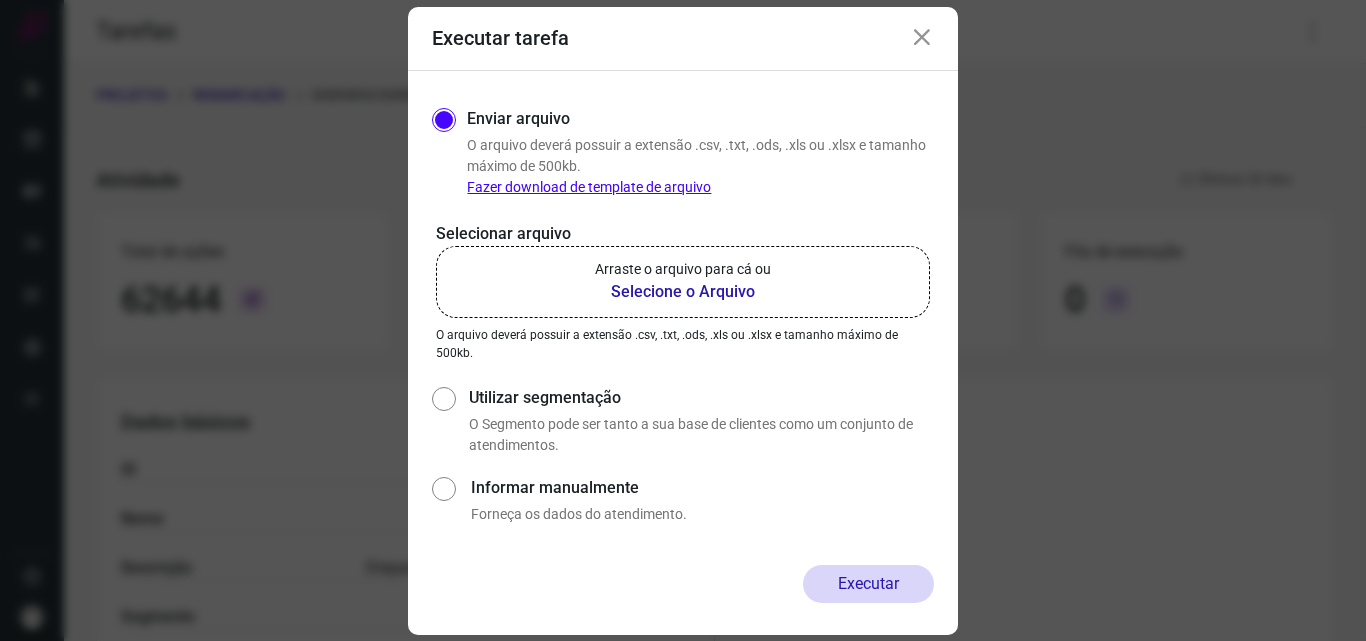 click on "Arraste o arquivo para cá ou Selecione o Arquivo" 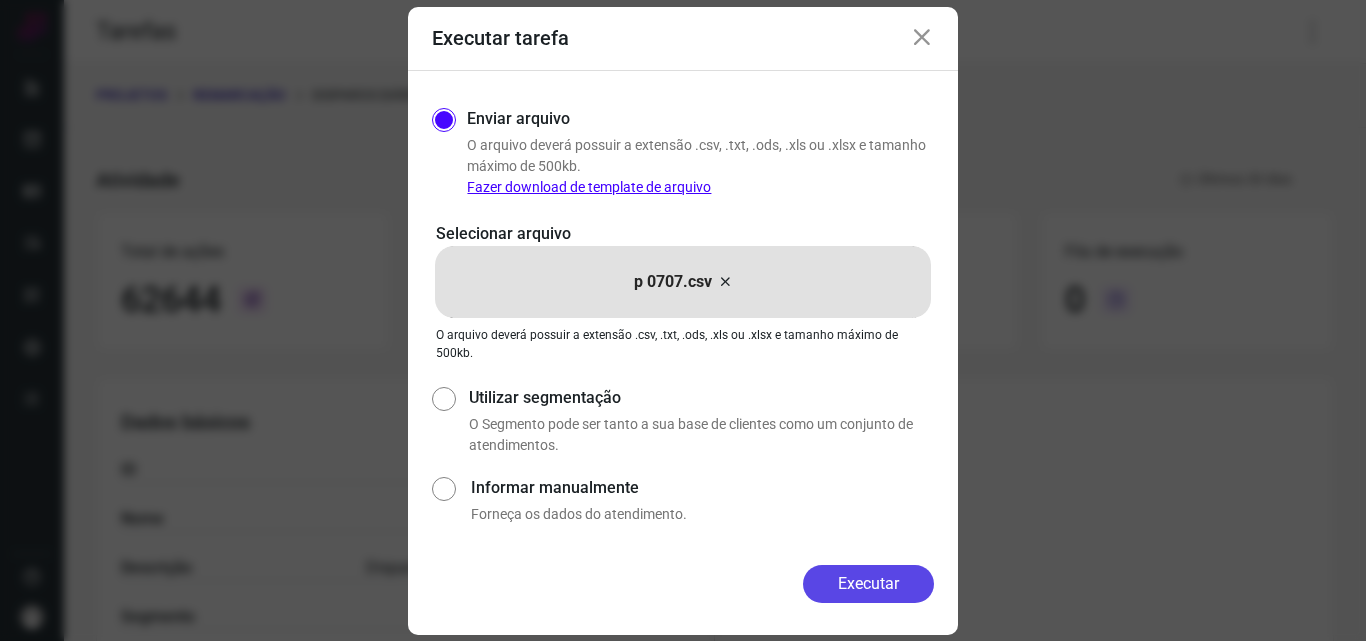 click on "Executar" at bounding box center [868, 584] 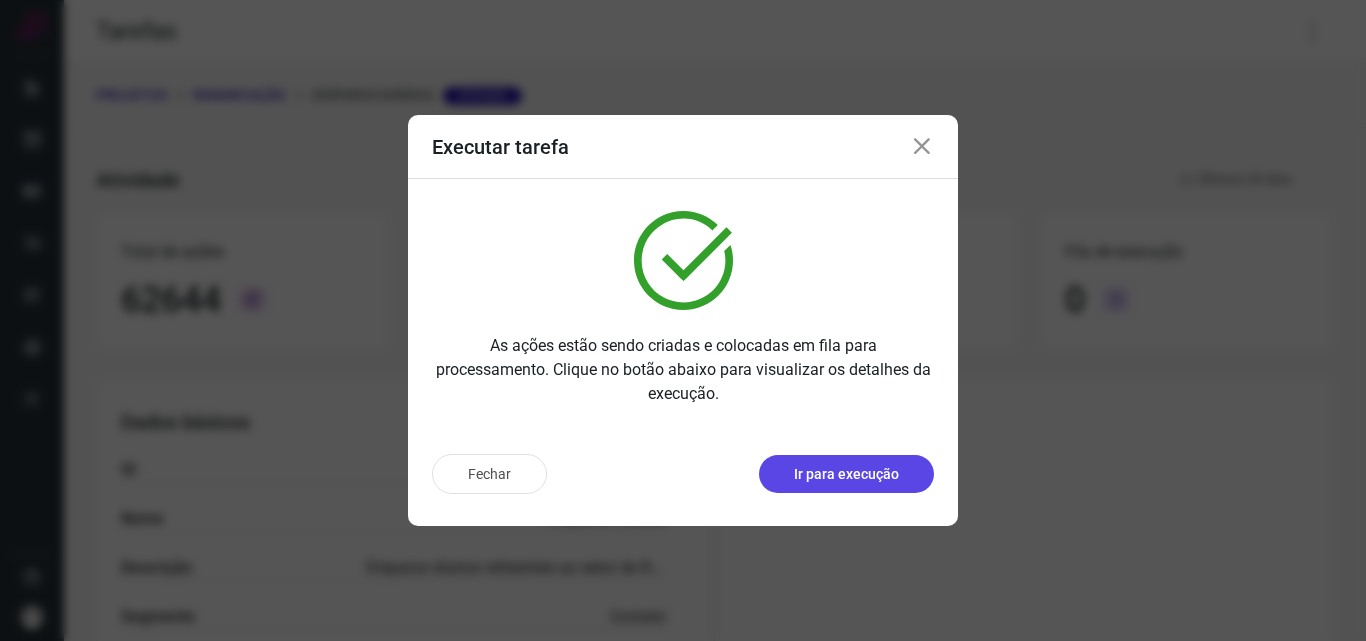 click on "Ir para execução" at bounding box center (846, 474) 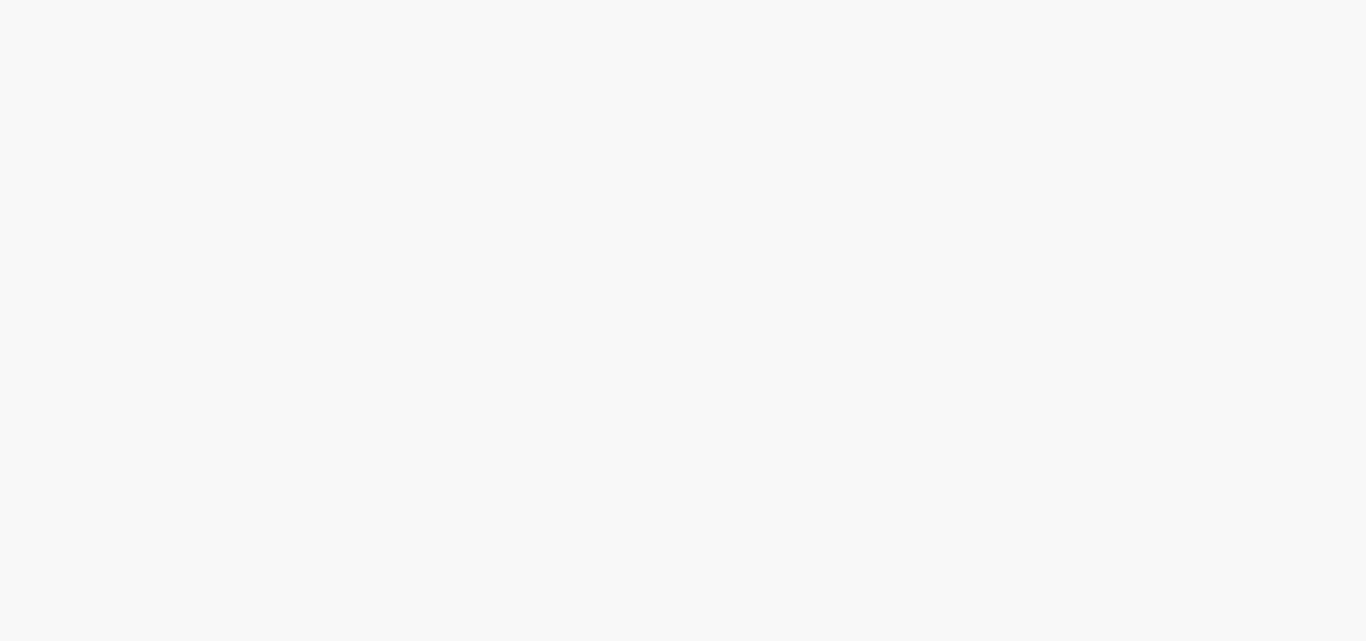 scroll, scrollTop: 0, scrollLeft: 0, axis: both 